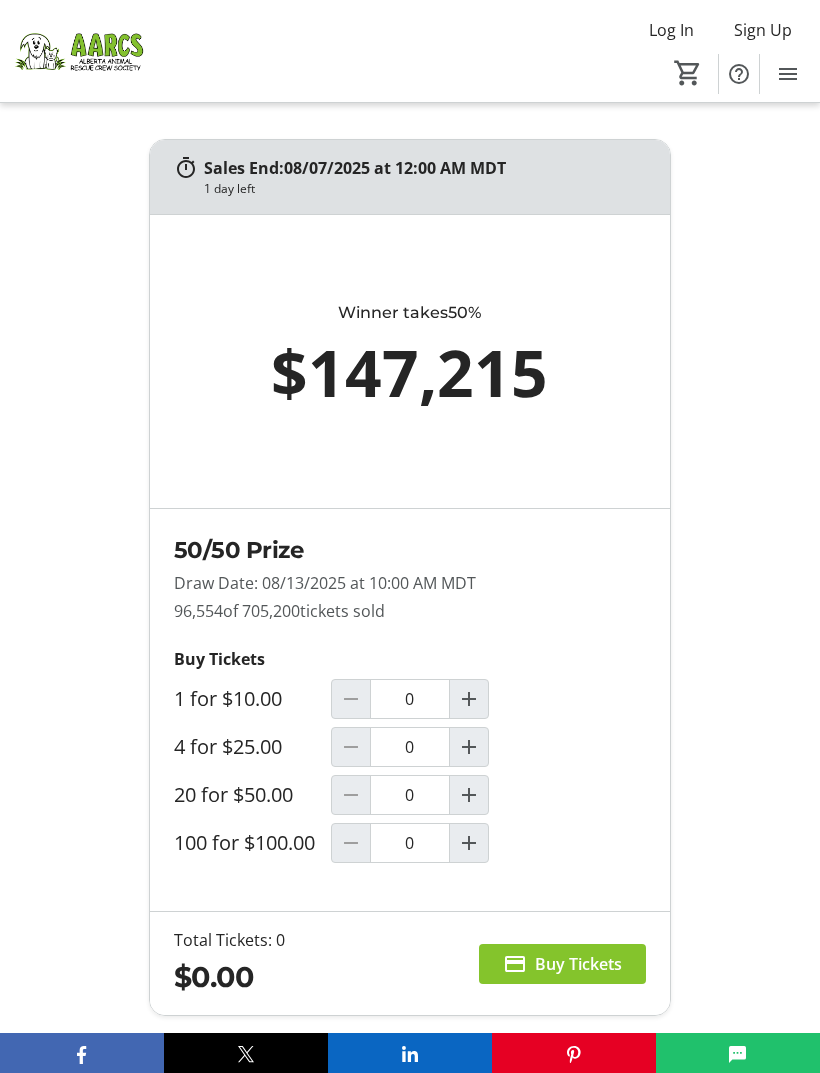 scroll, scrollTop: 1768, scrollLeft: 0, axis: vertical 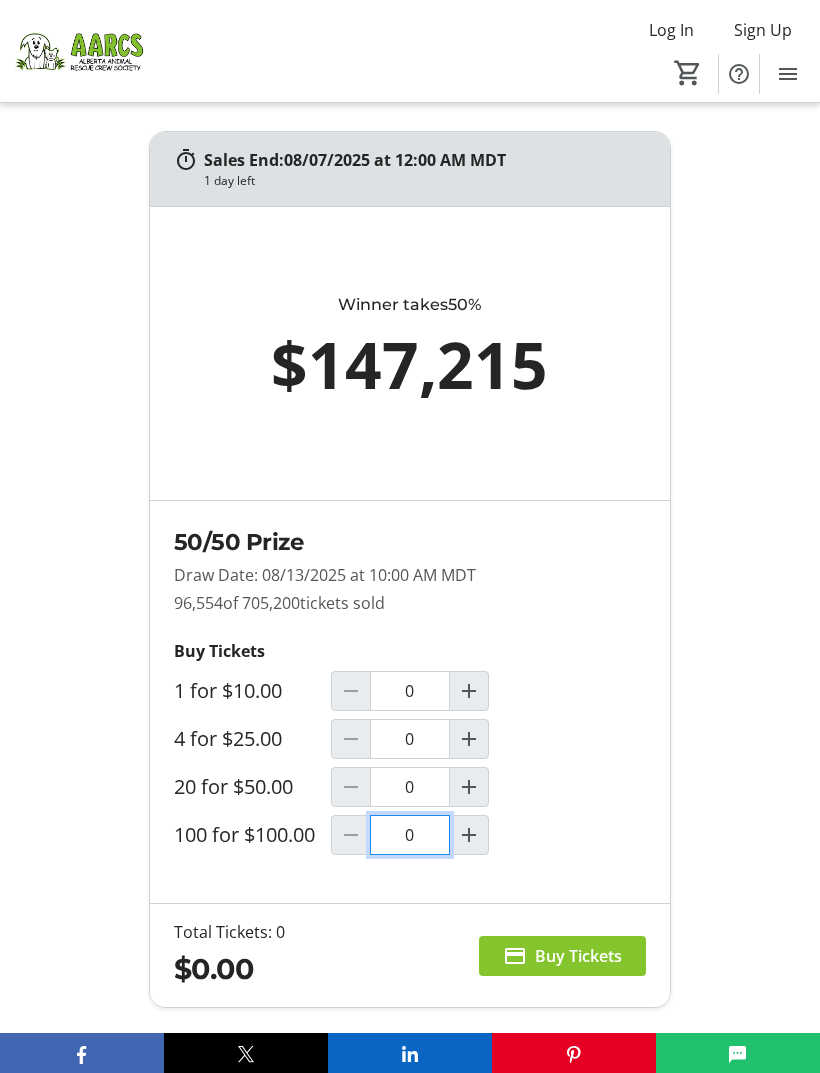 click on "0" at bounding box center [410, 835] 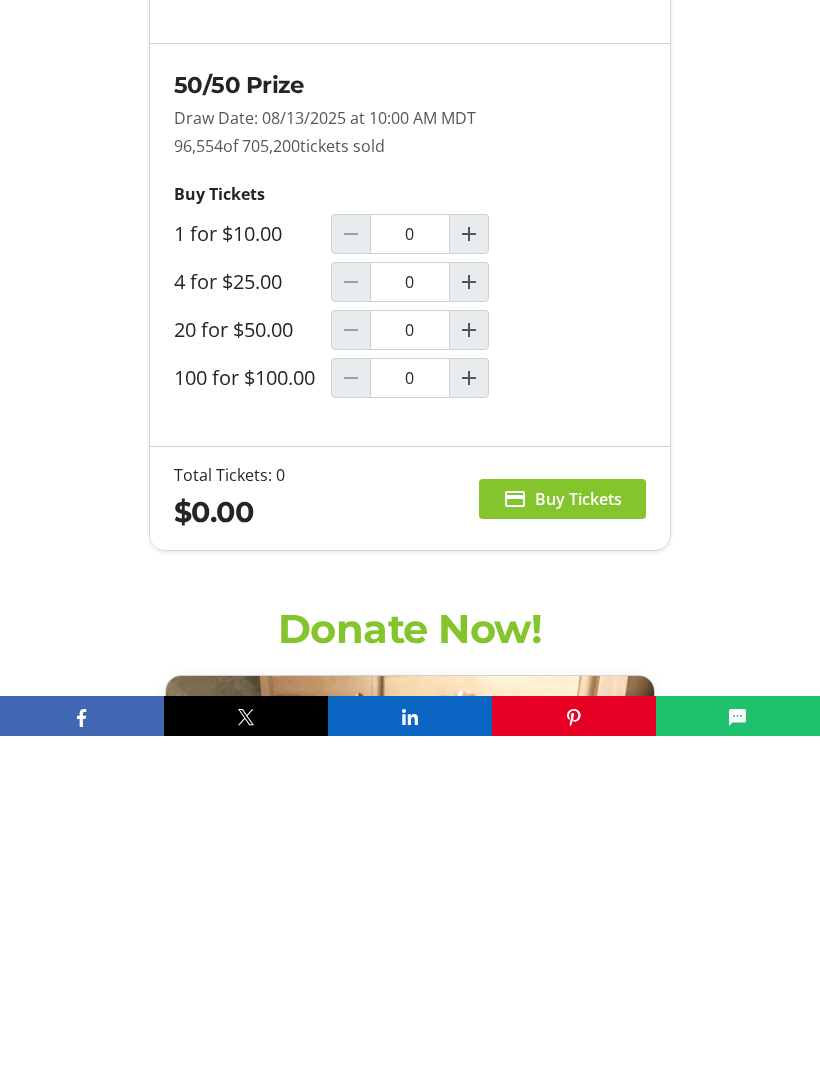 click at bounding box center [469, 715] 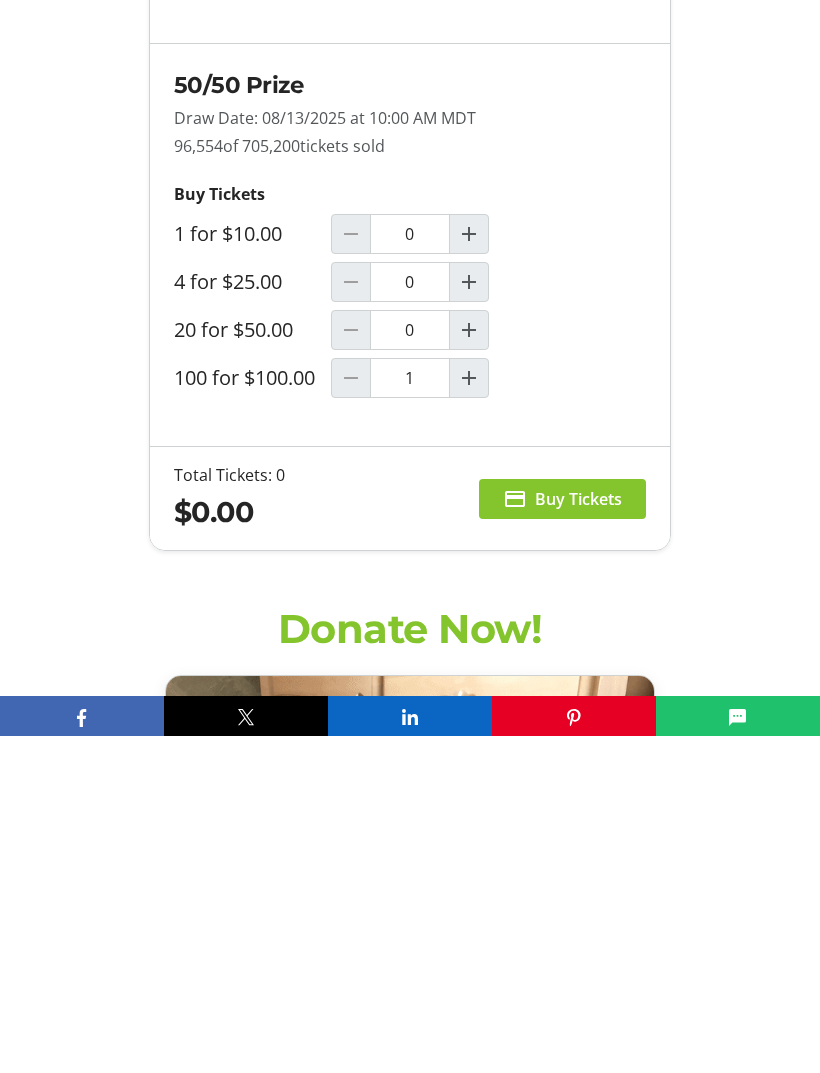 scroll, scrollTop: 2226, scrollLeft: 0, axis: vertical 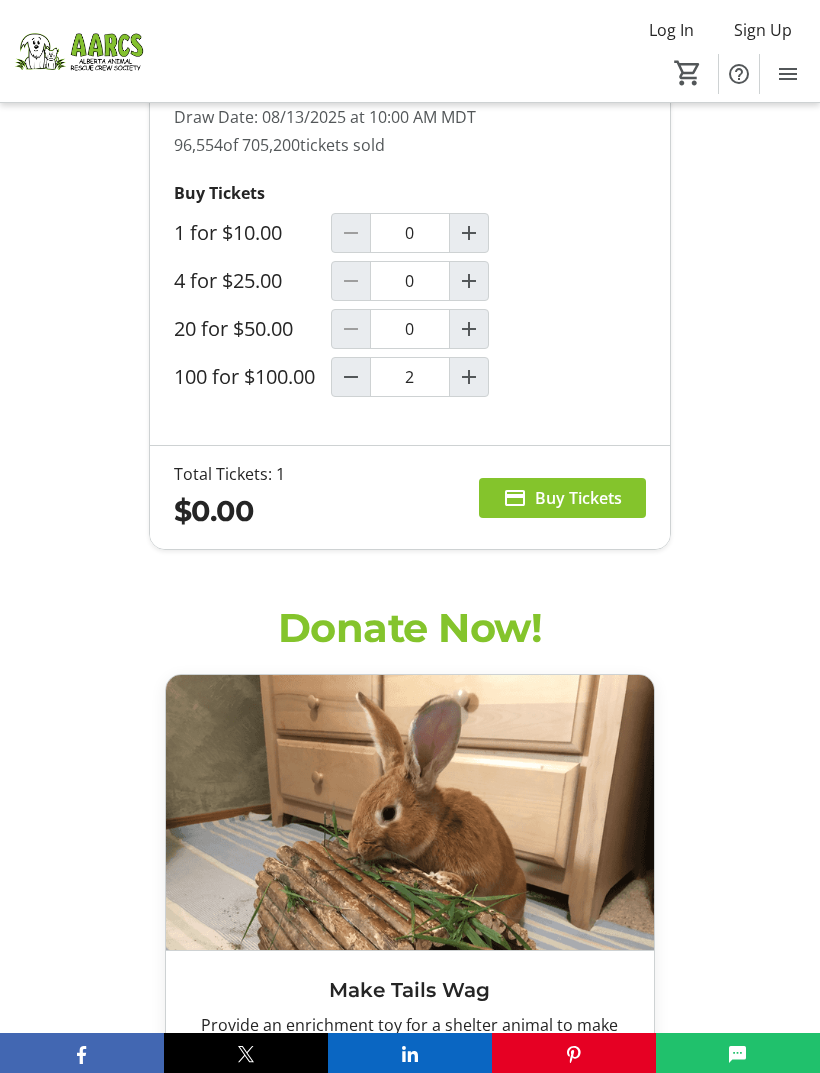 type on "1" 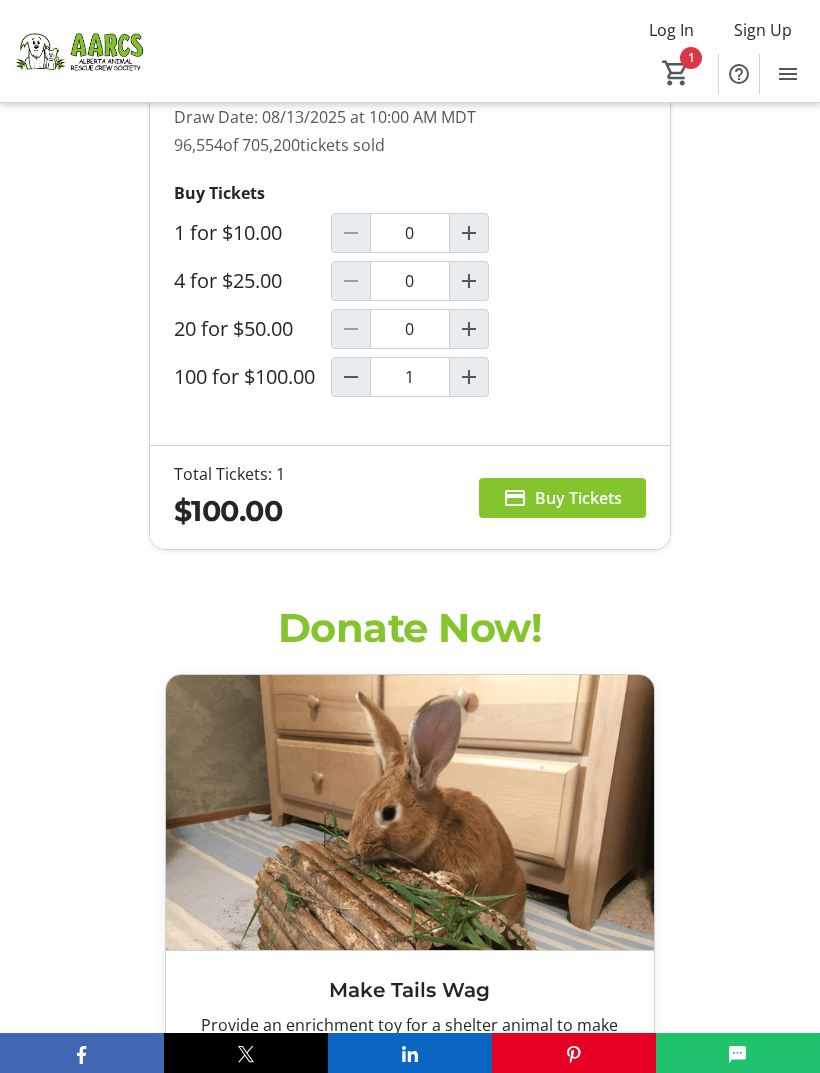 click on "Buy Tickets" at bounding box center (578, 498) 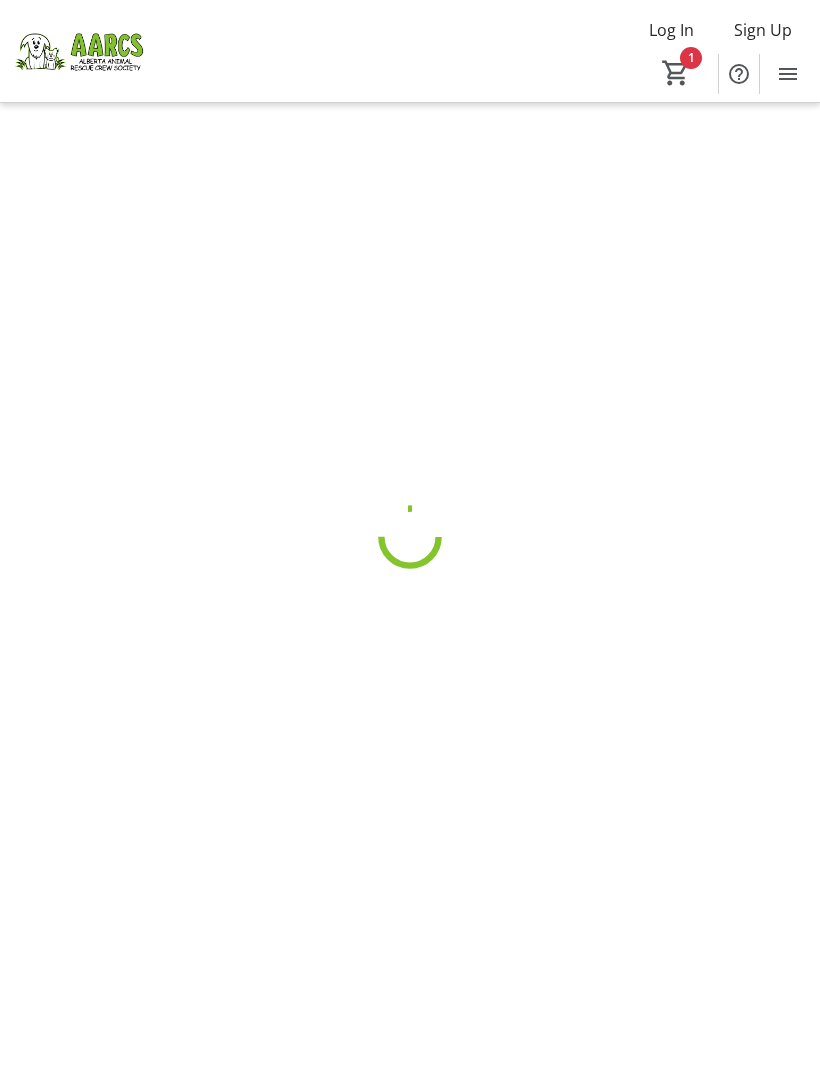 scroll, scrollTop: 0, scrollLeft: 0, axis: both 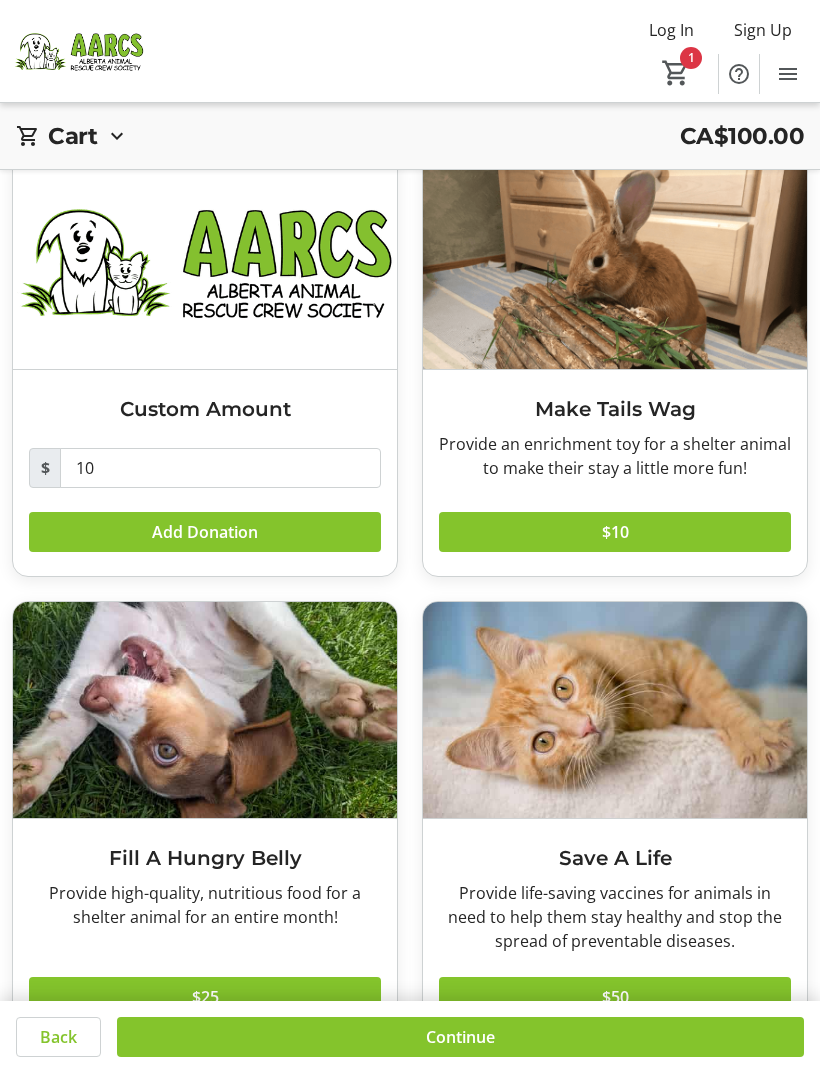 click 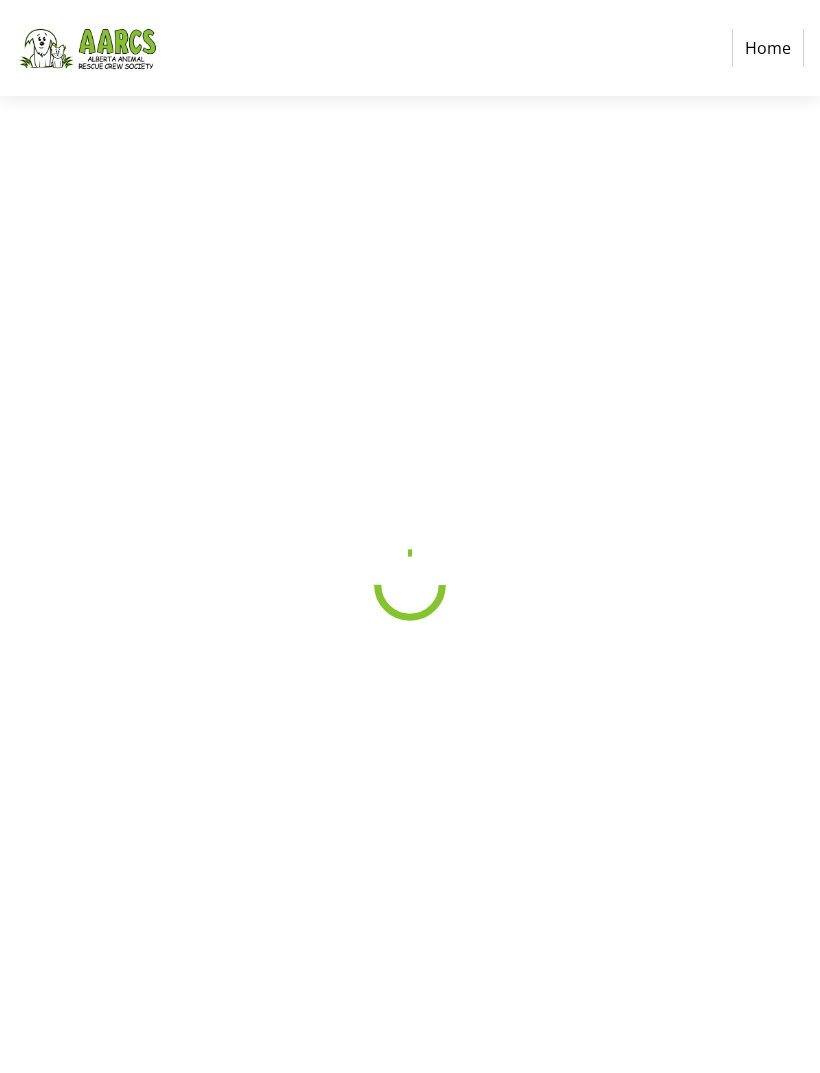 scroll, scrollTop: 0, scrollLeft: 0, axis: both 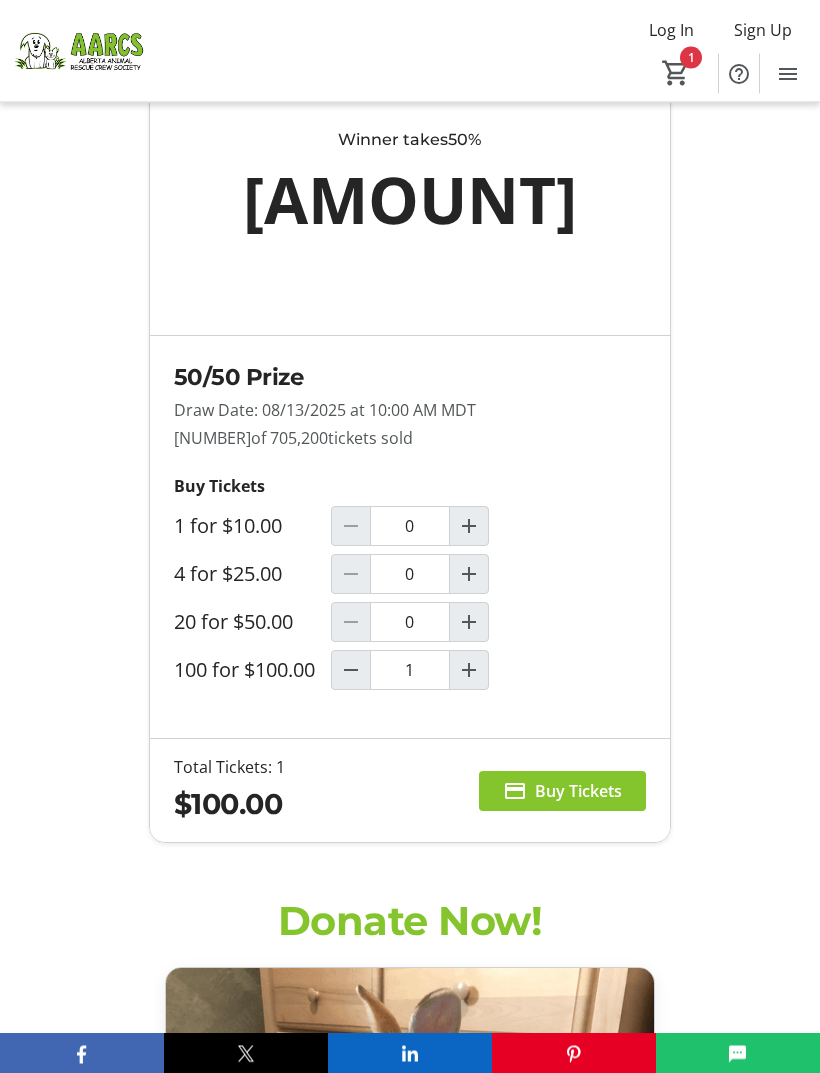 click on "Buy Tickets" at bounding box center [578, 792] 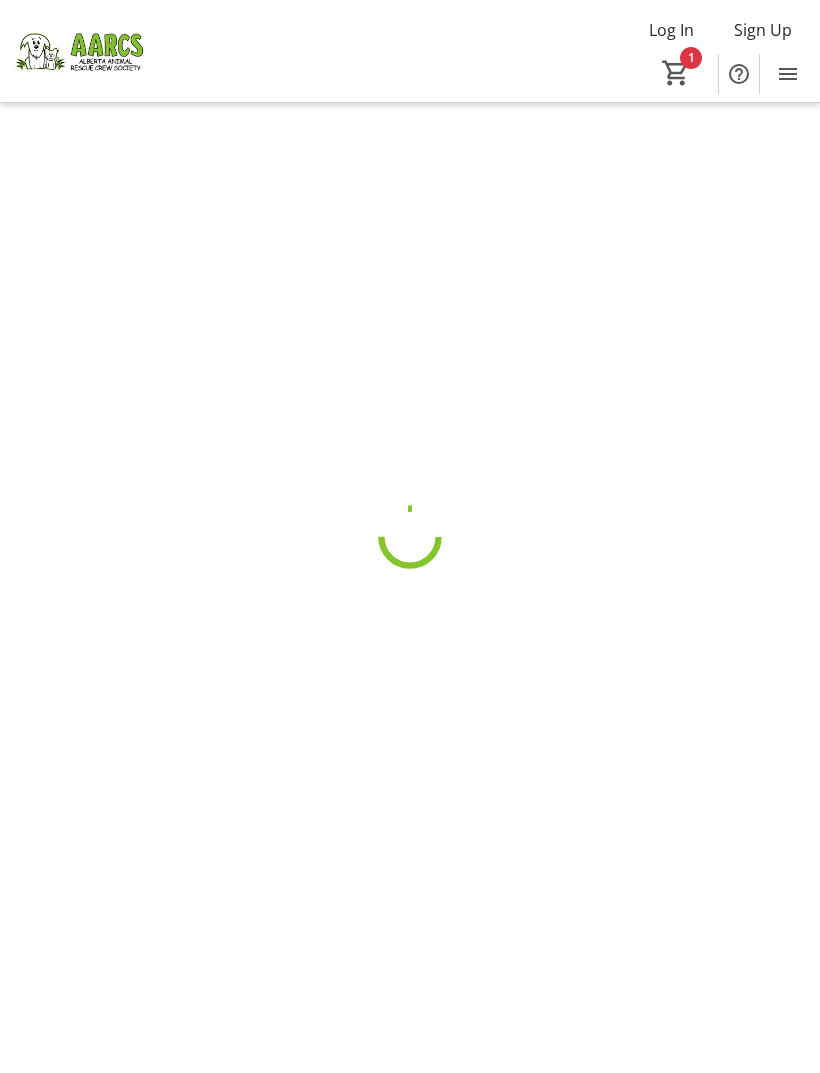 scroll, scrollTop: 0, scrollLeft: 0, axis: both 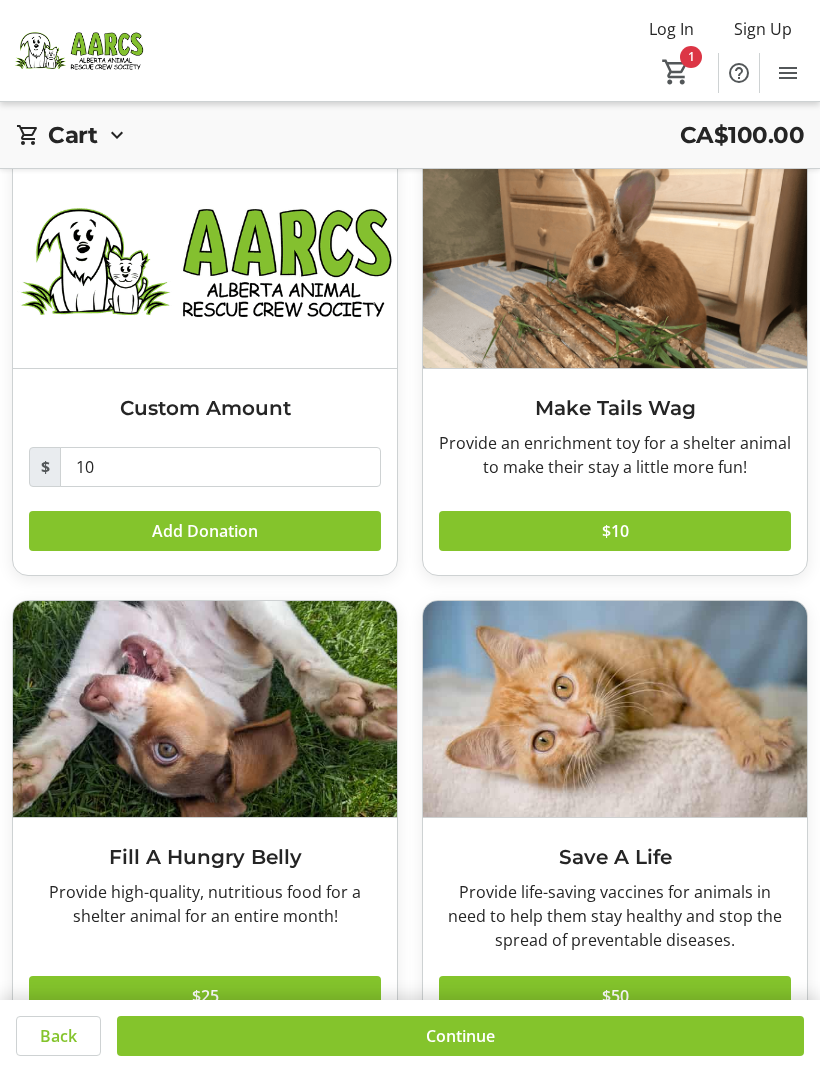 click 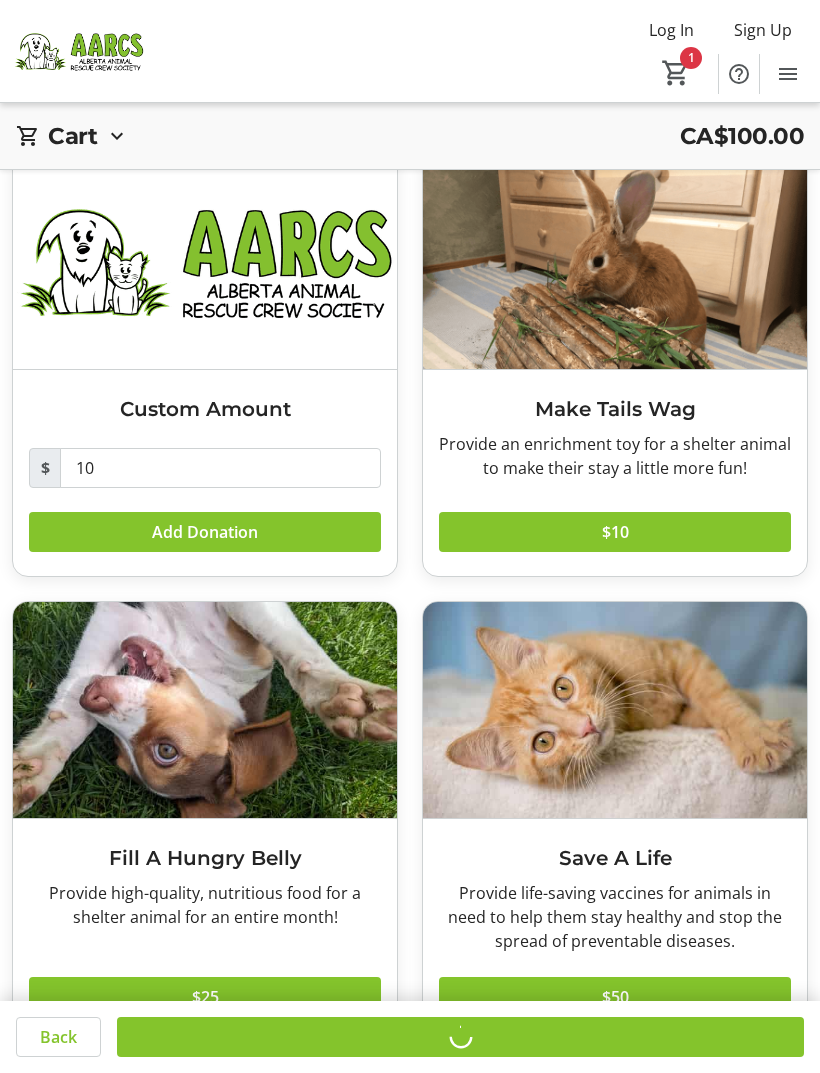 click on "Continue" 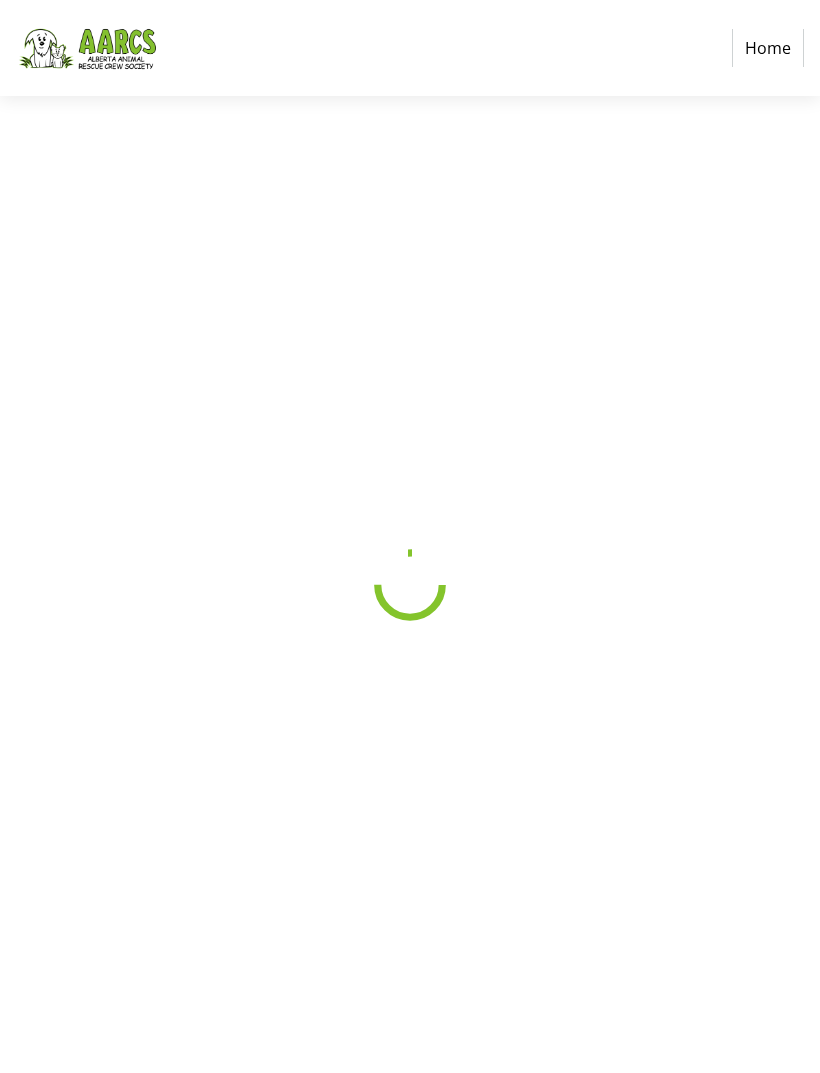 scroll, scrollTop: 0, scrollLeft: 0, axis: both 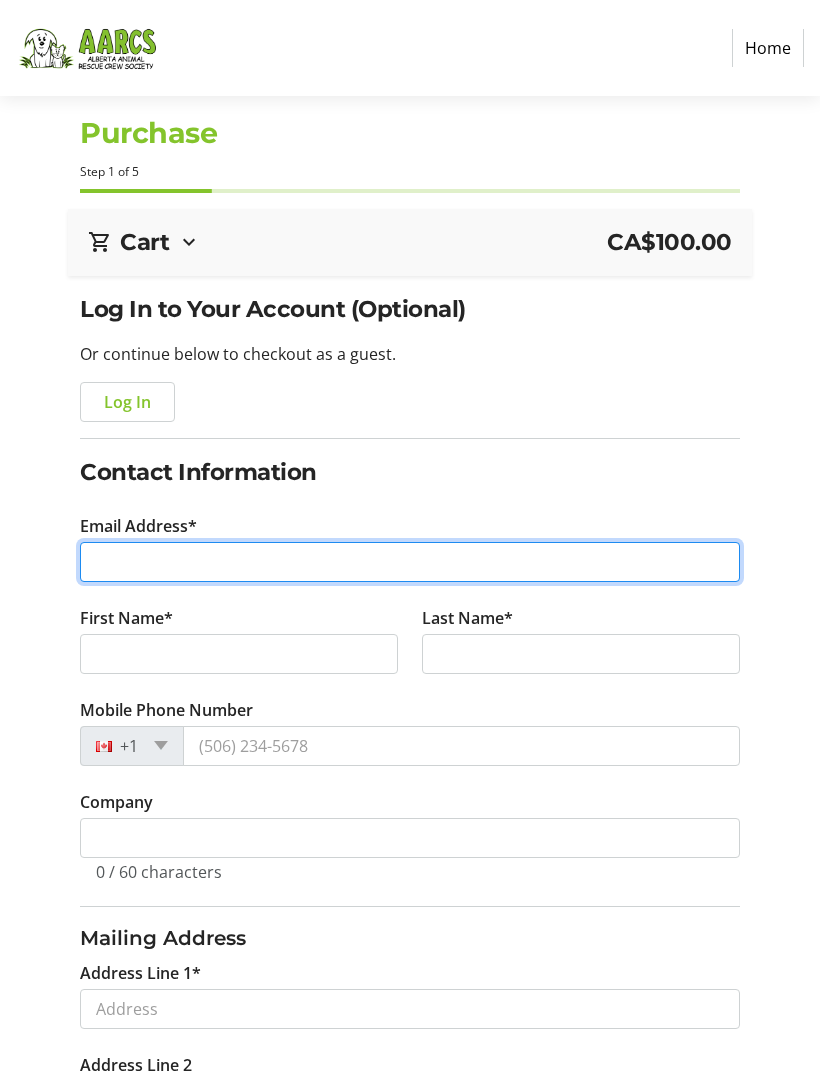 click on "Email Address*" at bounding box center [409, 562] 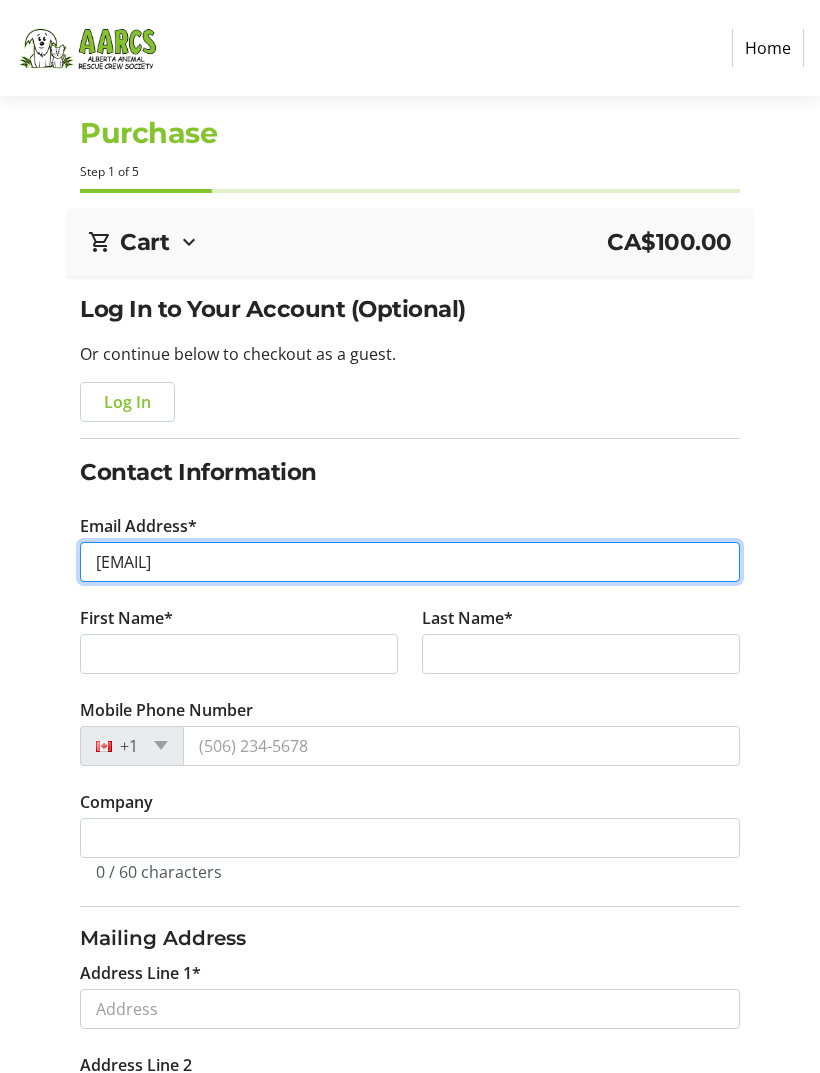 type on "[EMAIL]" 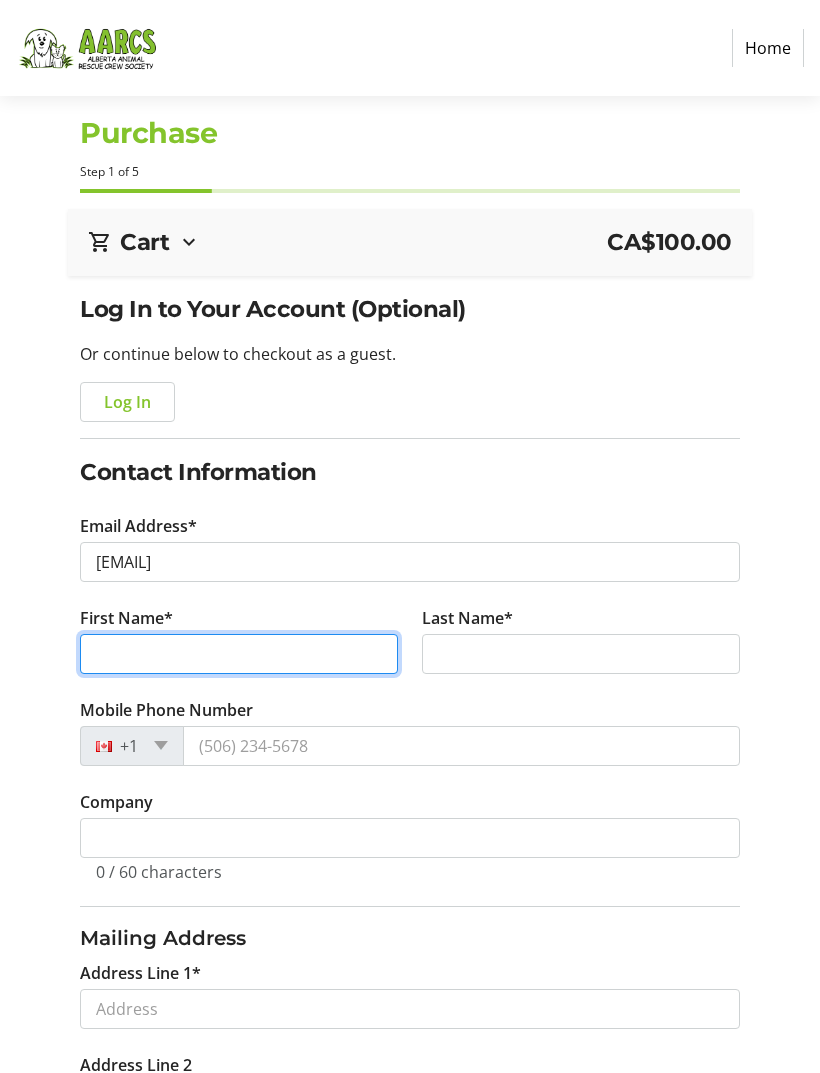 click on "First Name*" at bounding box center [239, 654] 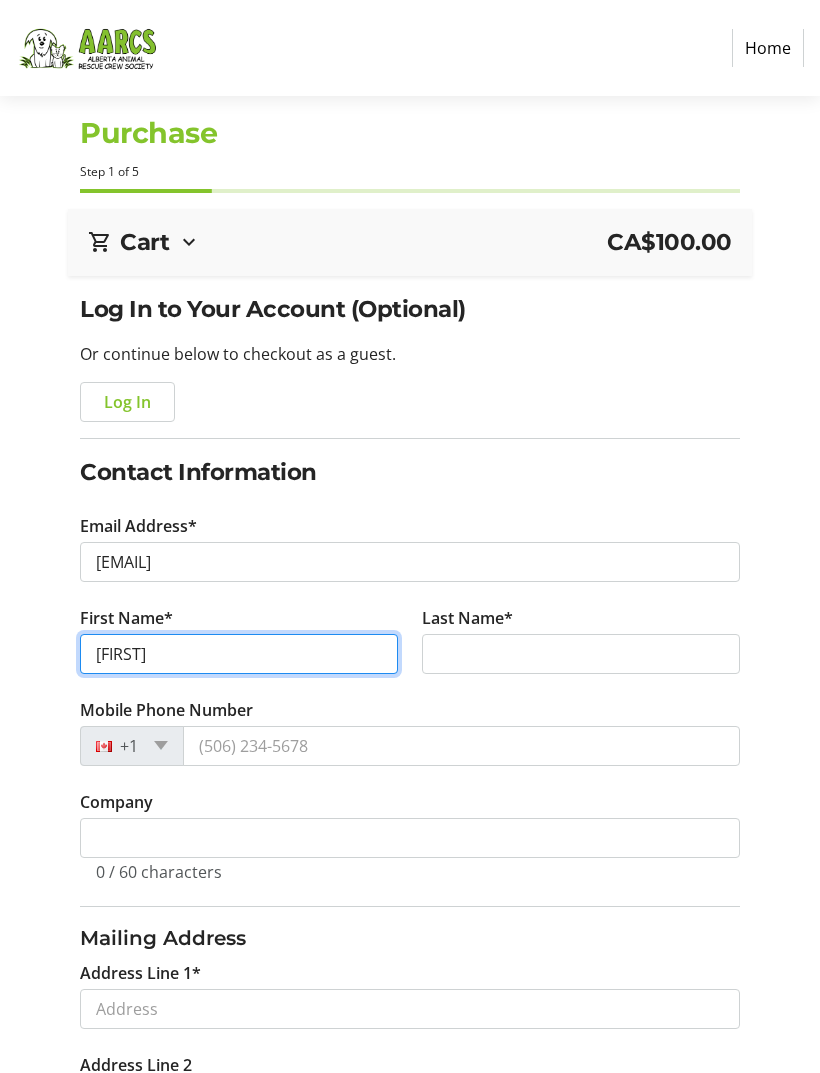 type on "[FIRST]" 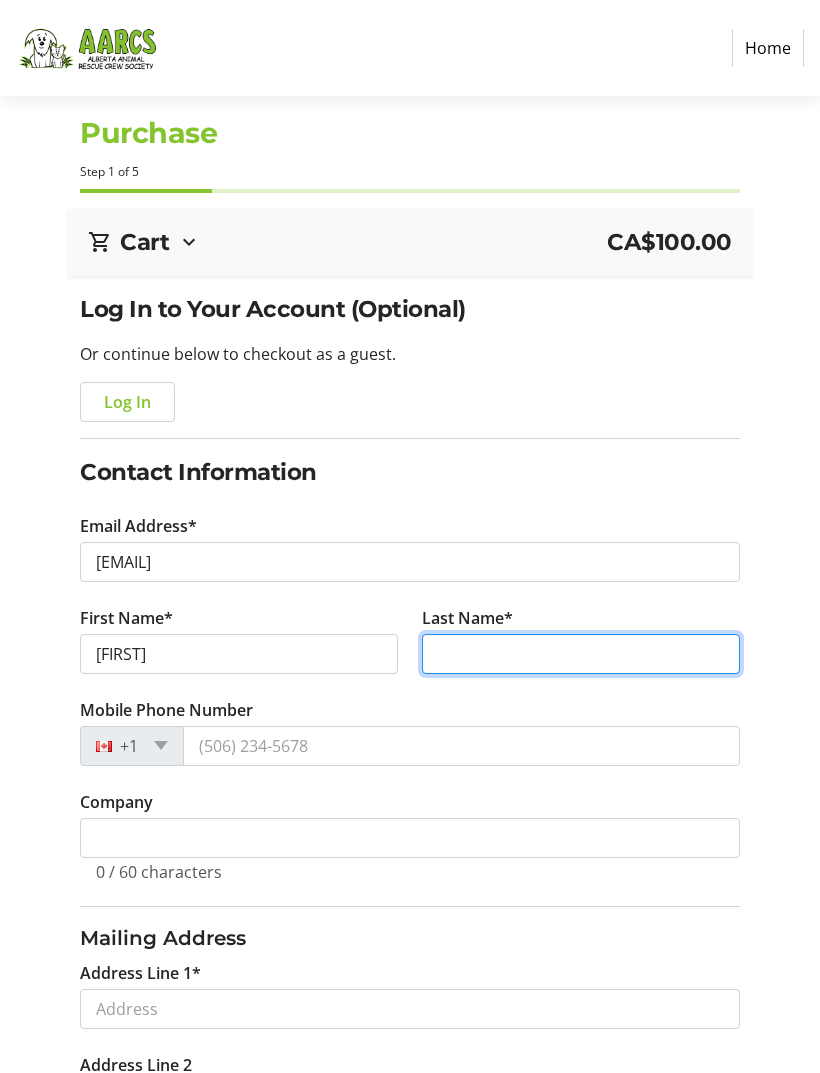 click on "Last Name*" at bounding box center (581, 654) 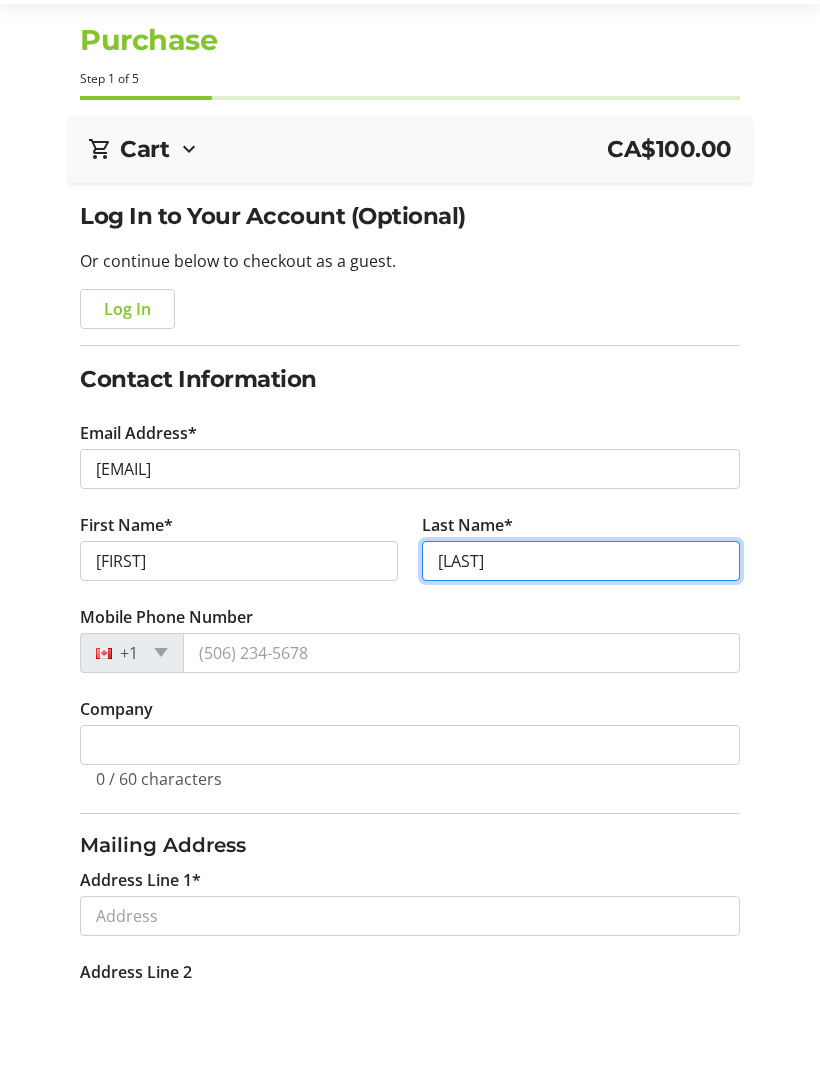 type on "[LAST]" 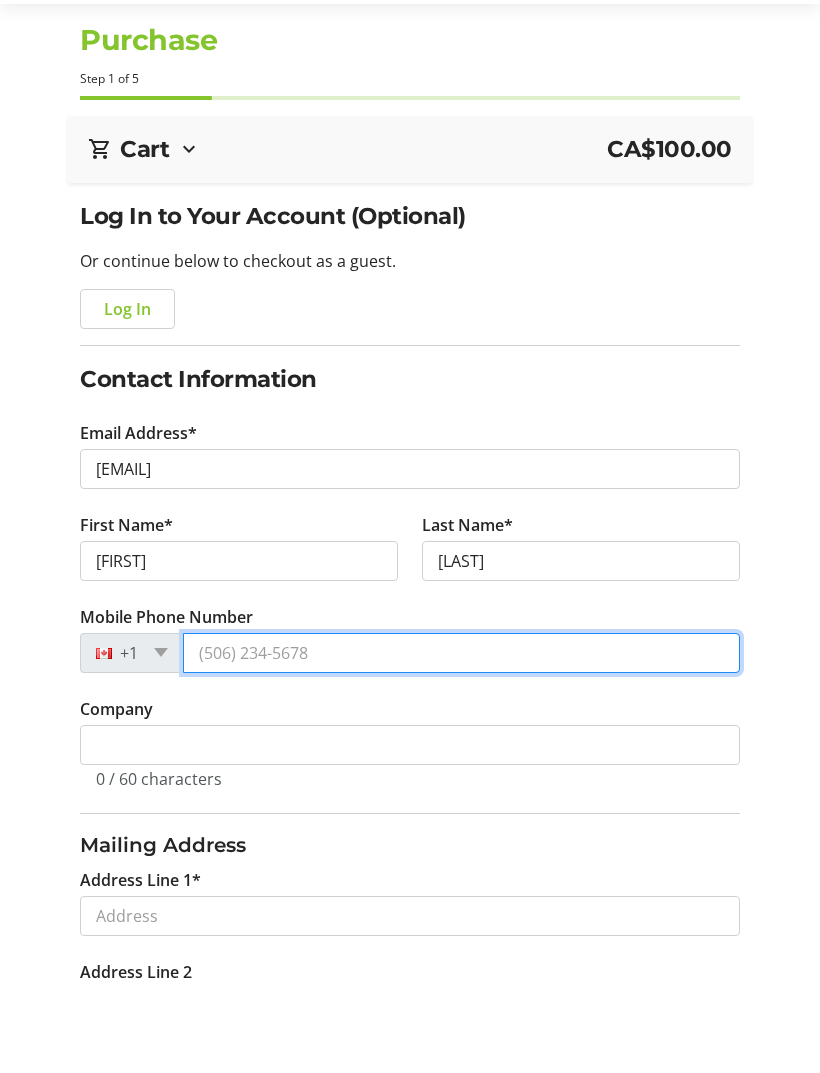 click on "Mobile Phone Number" at bounding box center [461, 746] 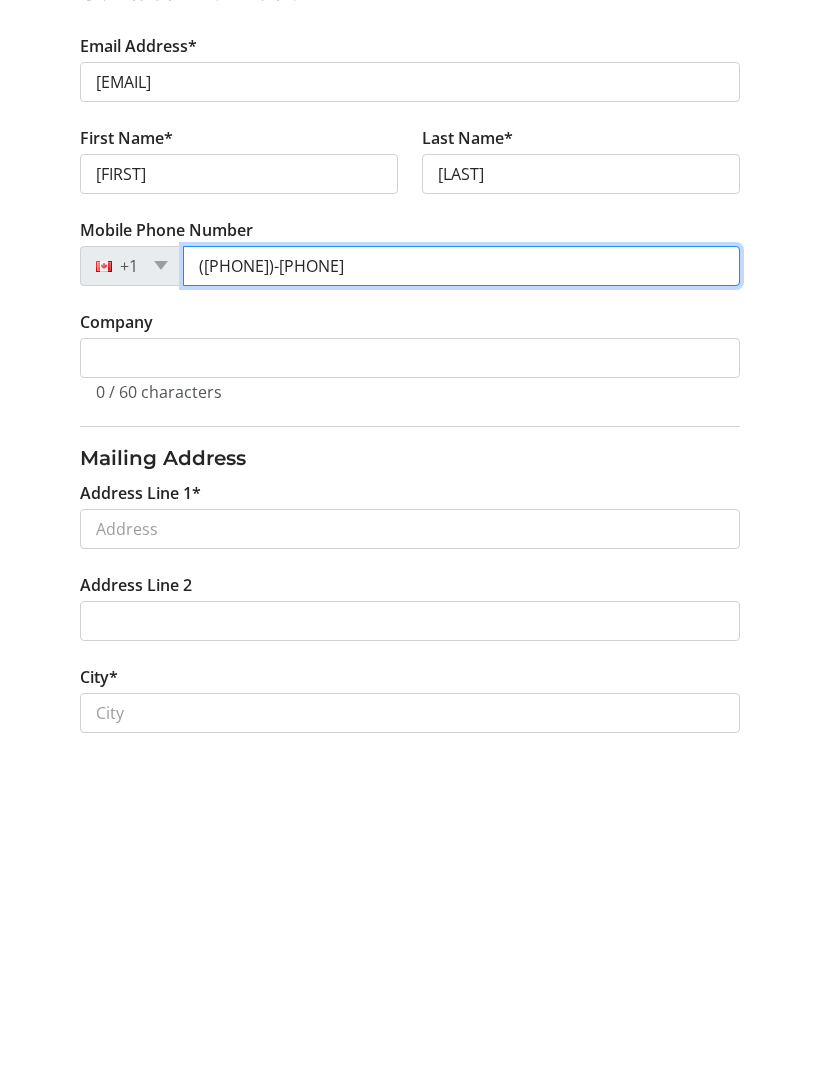 scroll, scrollTop: 144, scrollLeft: 0, axis: vertical 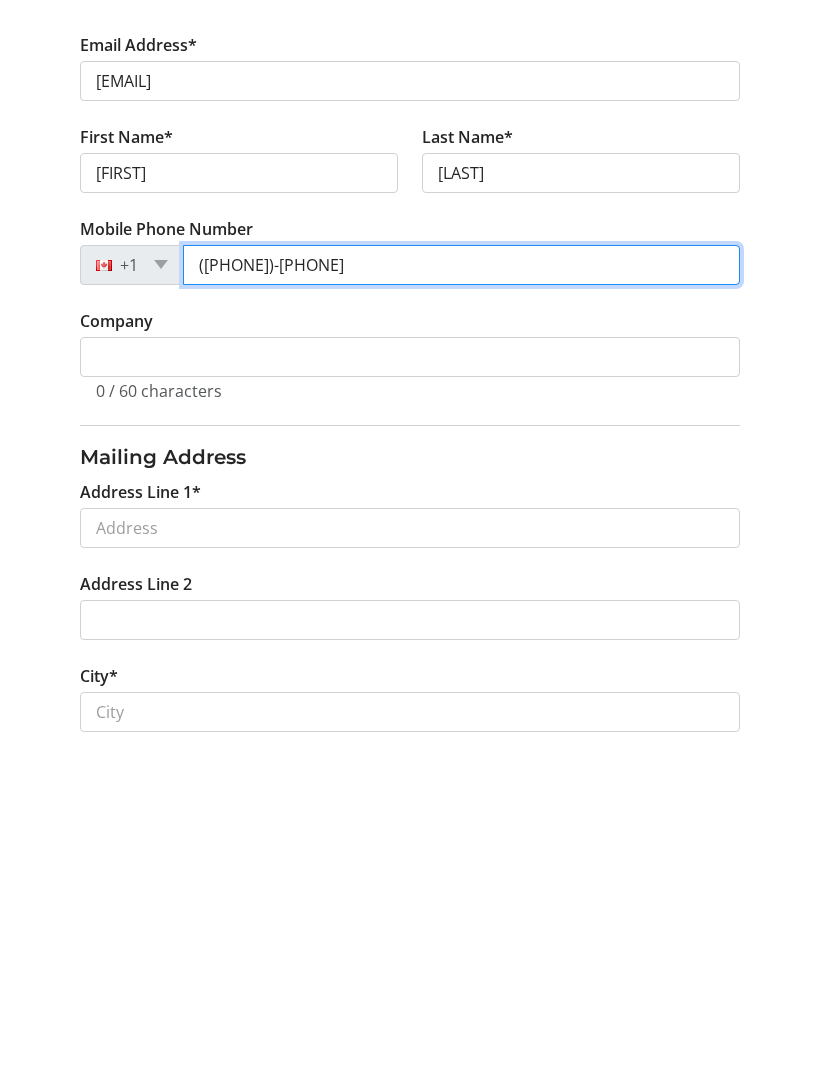 type on "([PHONE])-[PHONE]" 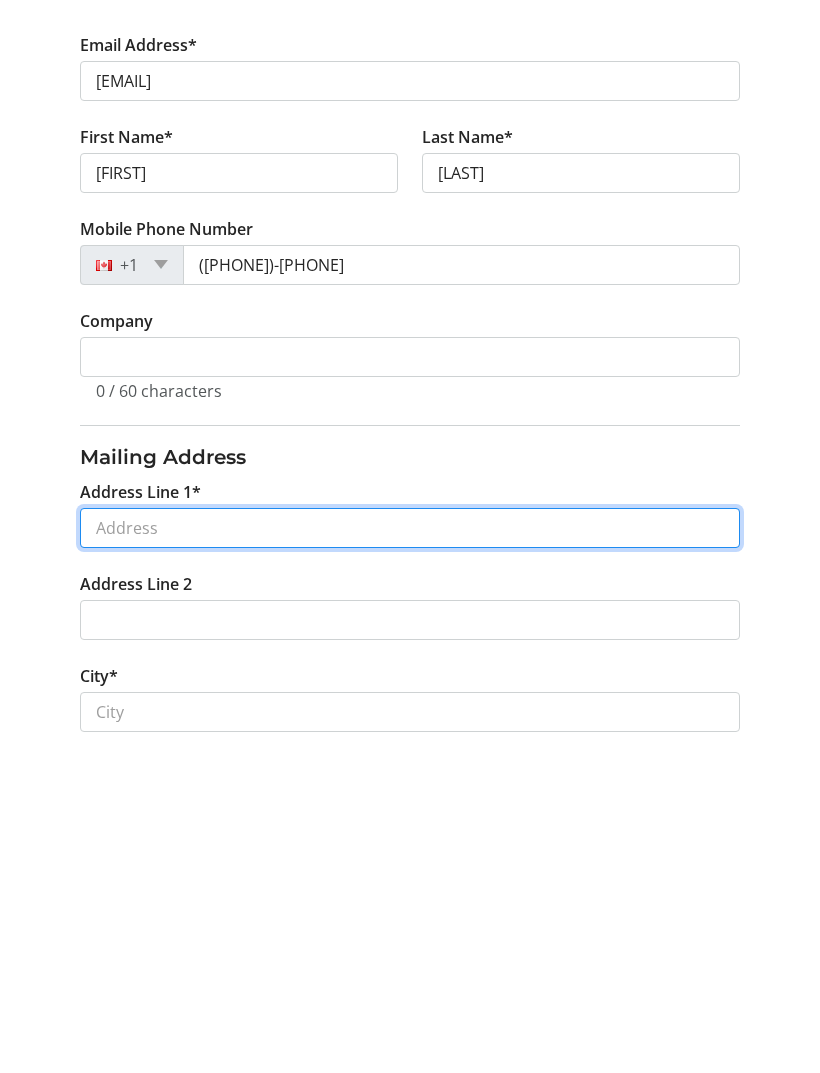 click on "Address Line 1*" at bounding box center (409, 865) 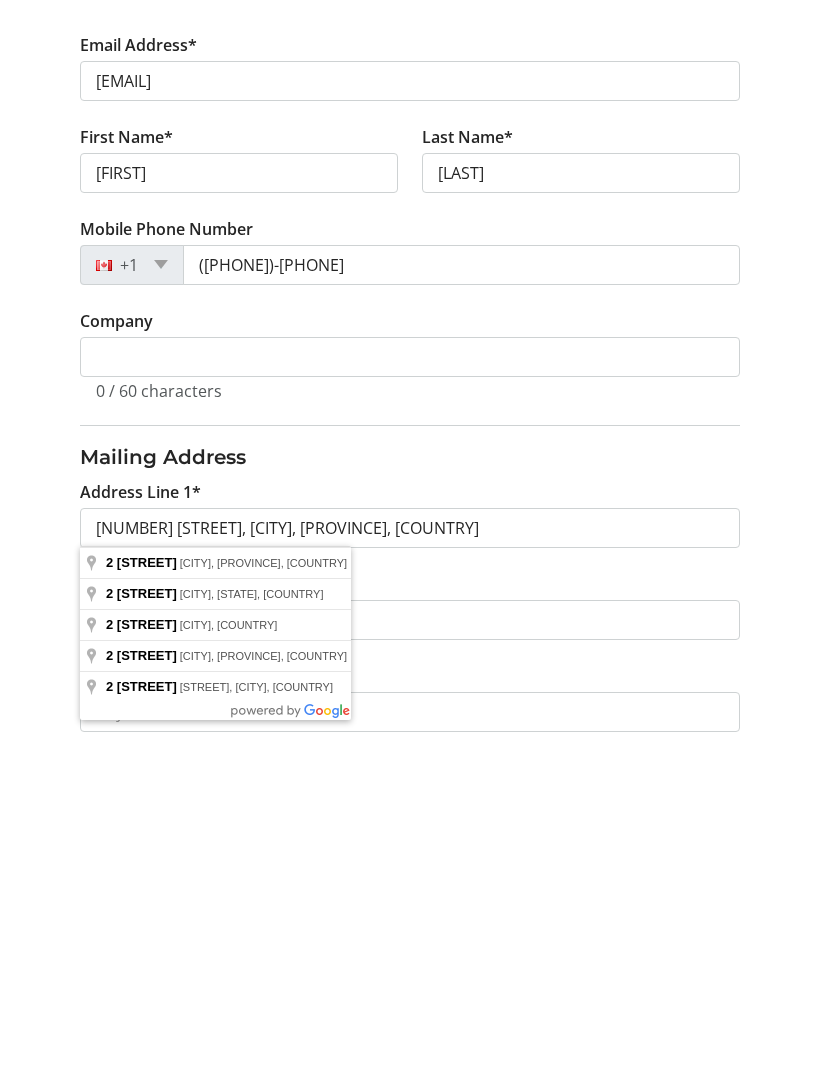 type on "[NUMBER] [STREET]" 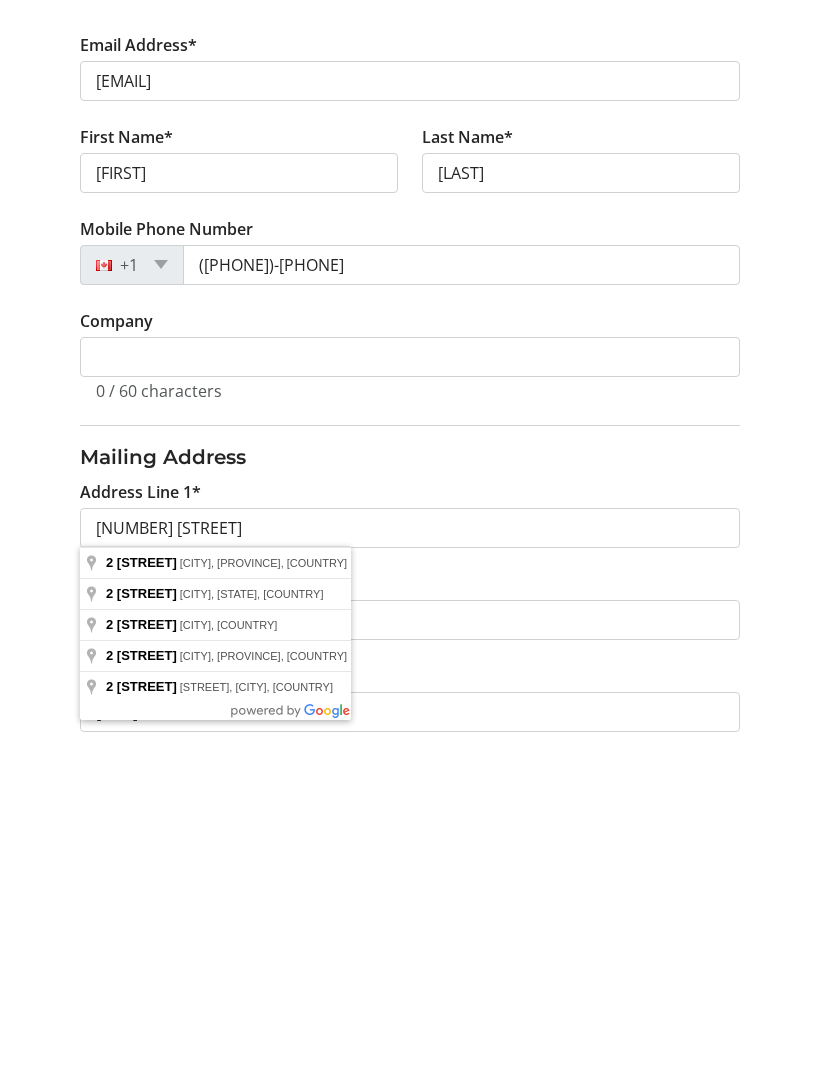 scroll, scrollTop: 482, scrollLeft: 0, axis: vertical 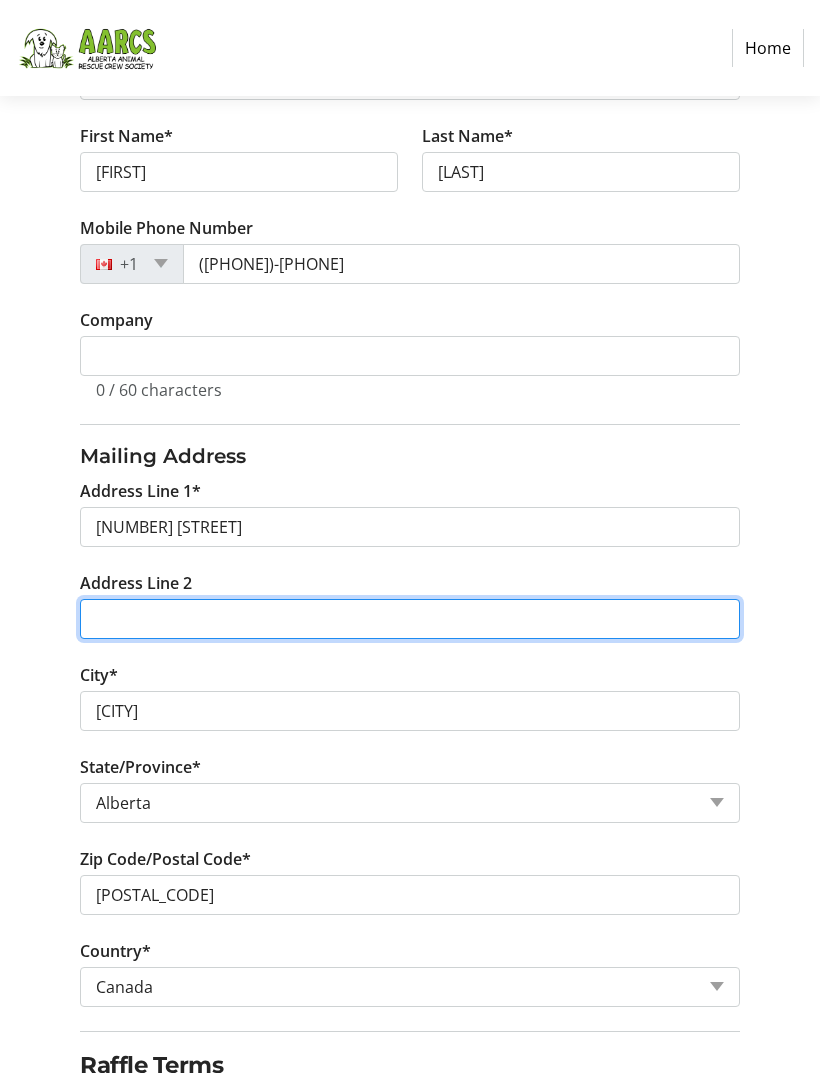 click on "Address Line 2" at bounding box center (409, 619) 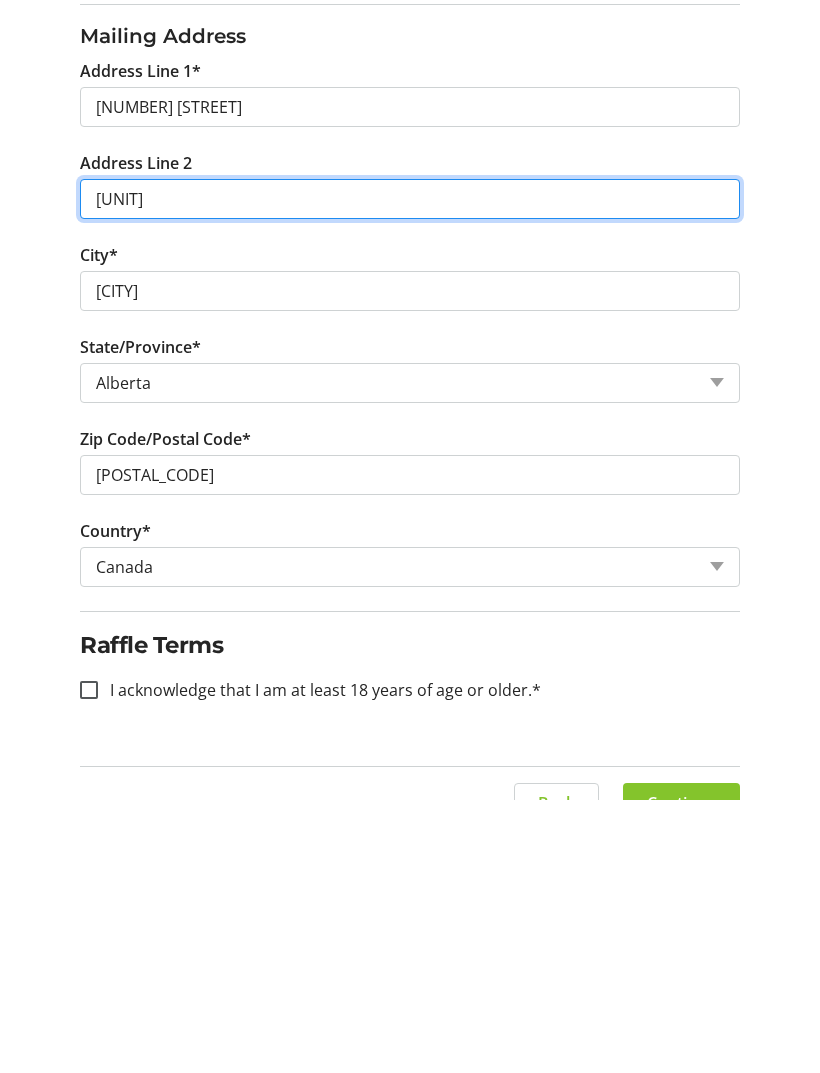 scroll, scrollTop: 666, scrollLeft: 0, axis: vertical 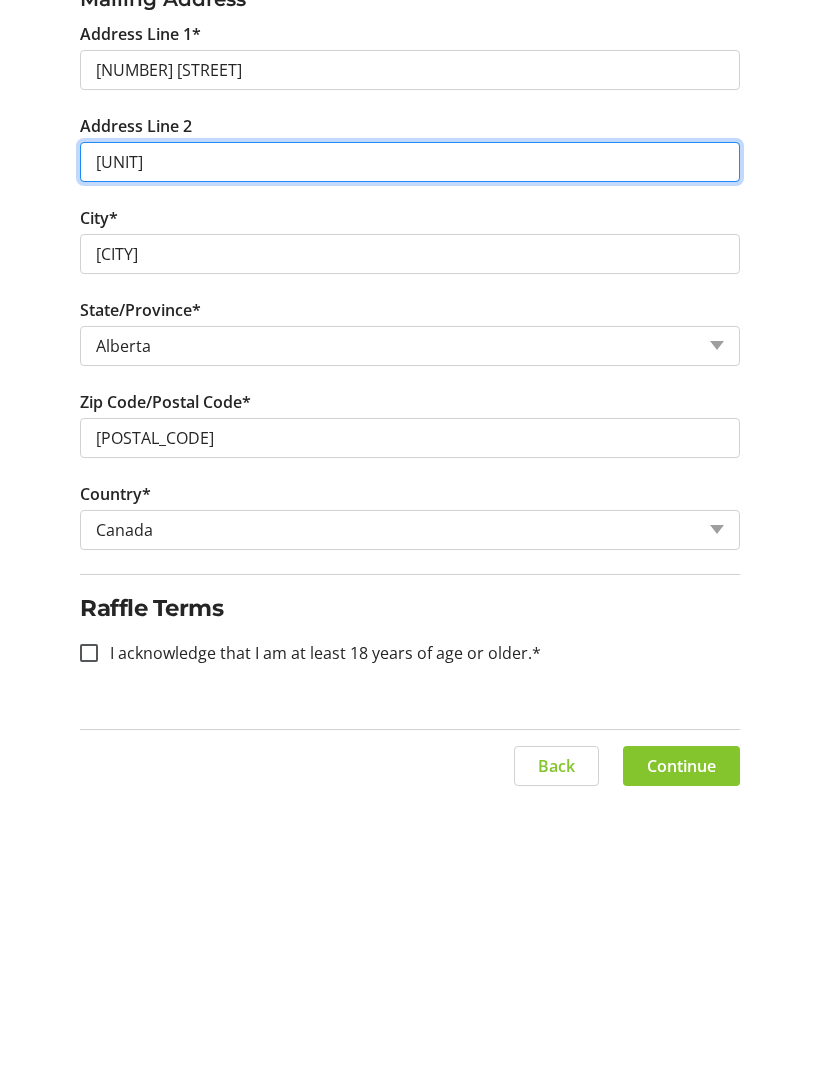 type on "[UNIT]" 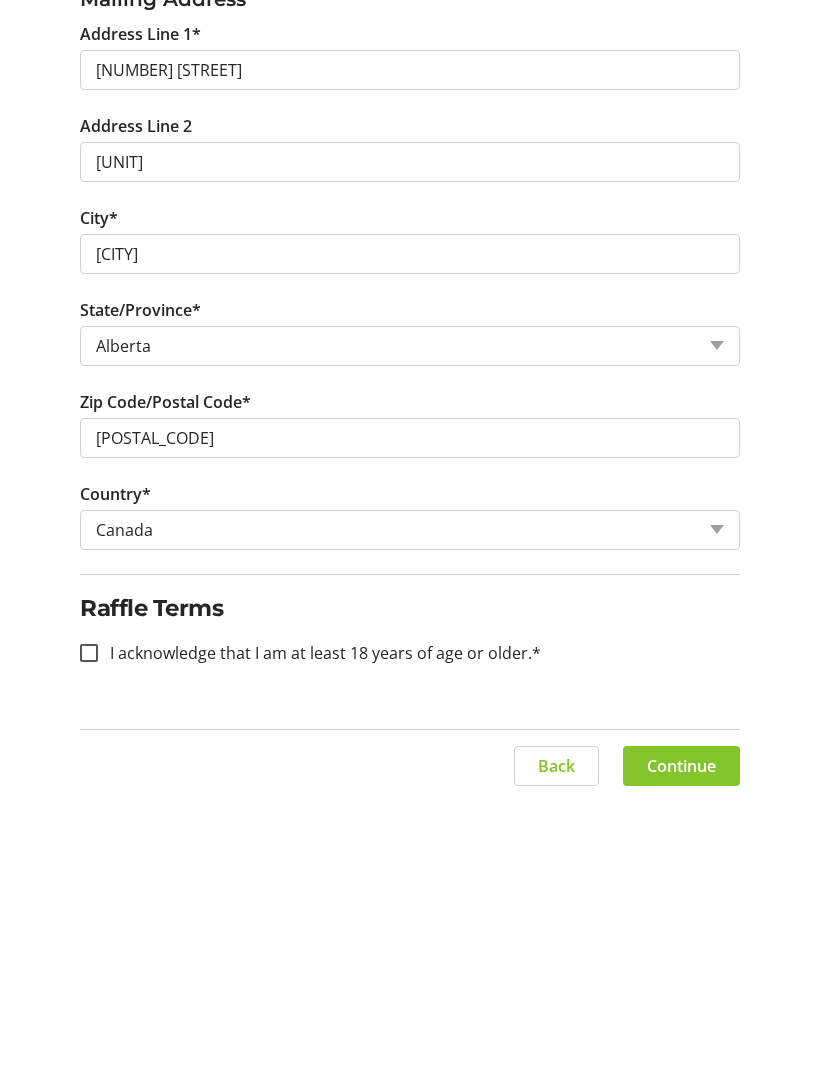 click at bounding box center (89, 926) 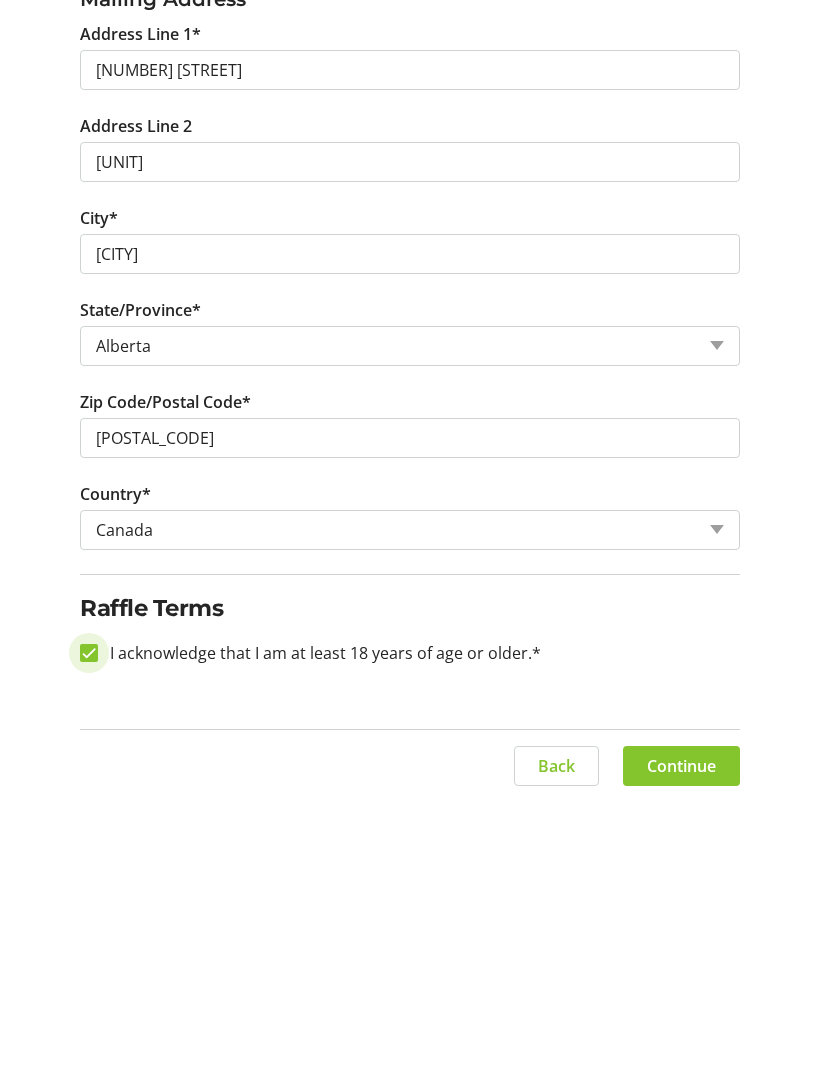 checkbox on "true" 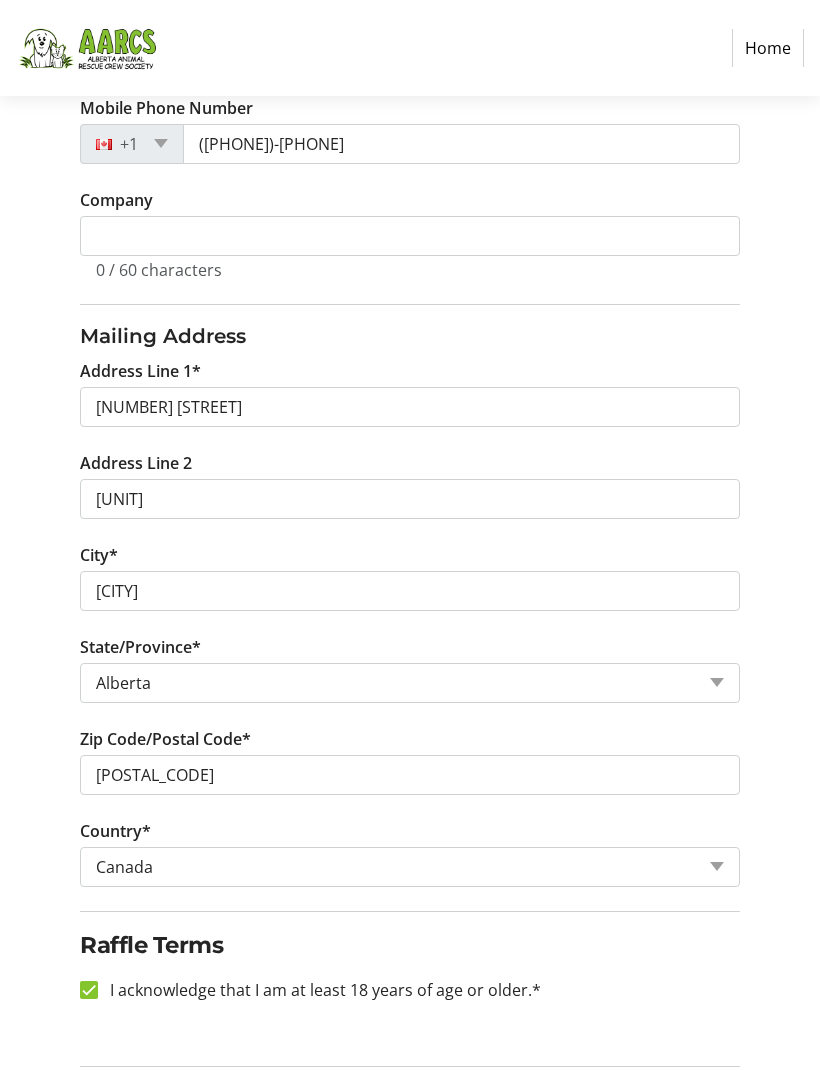 click 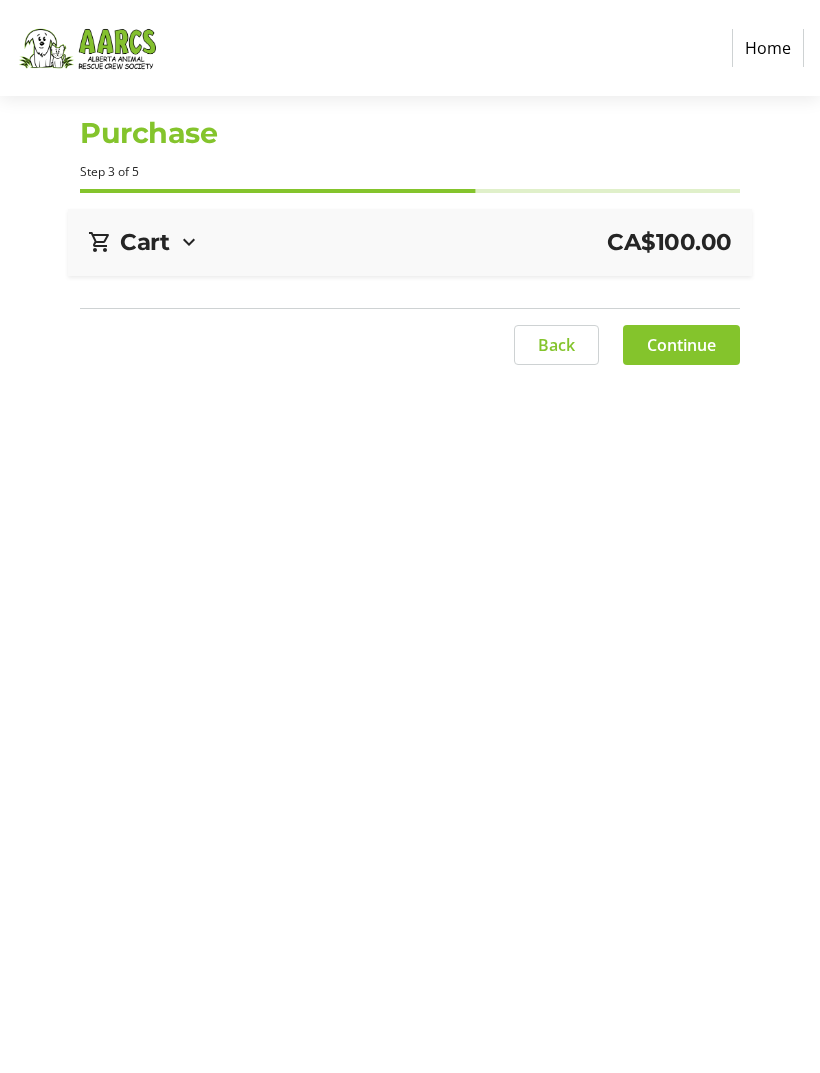 scroll, scrollTop: 0, scrollLeft: 0, axis: both 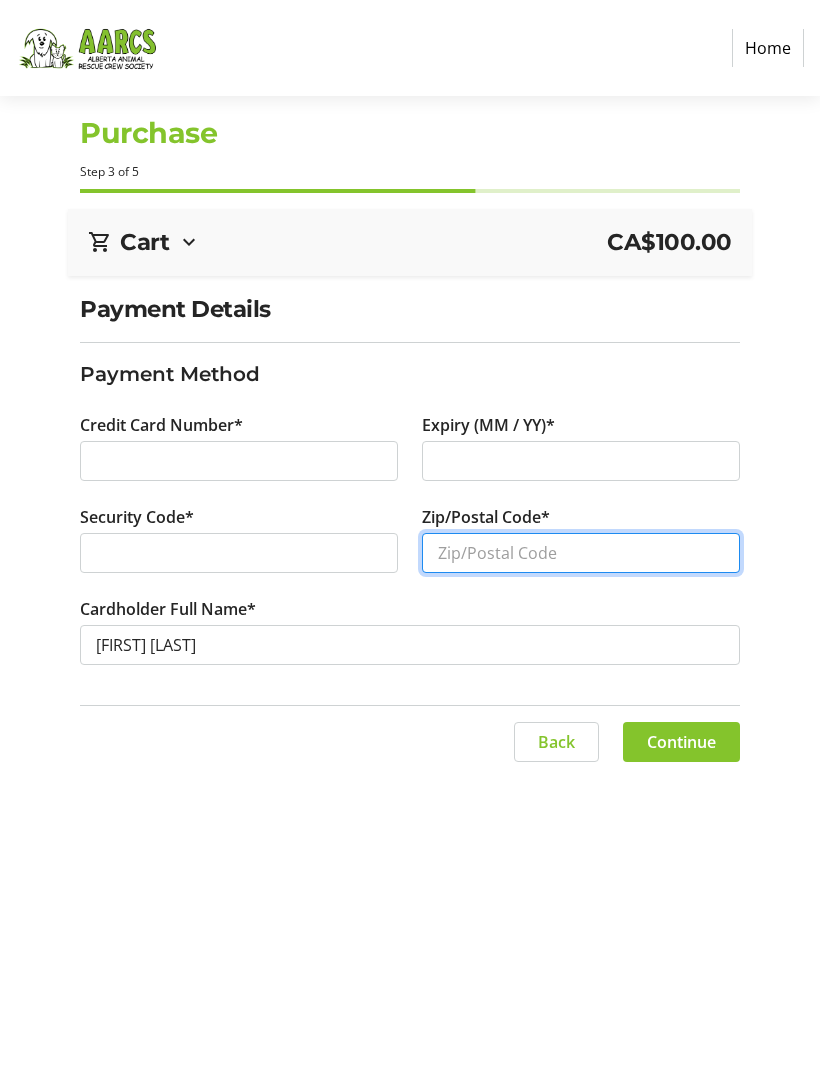 click on "Zip/Postal Code*" at bounding box center [581, 553] 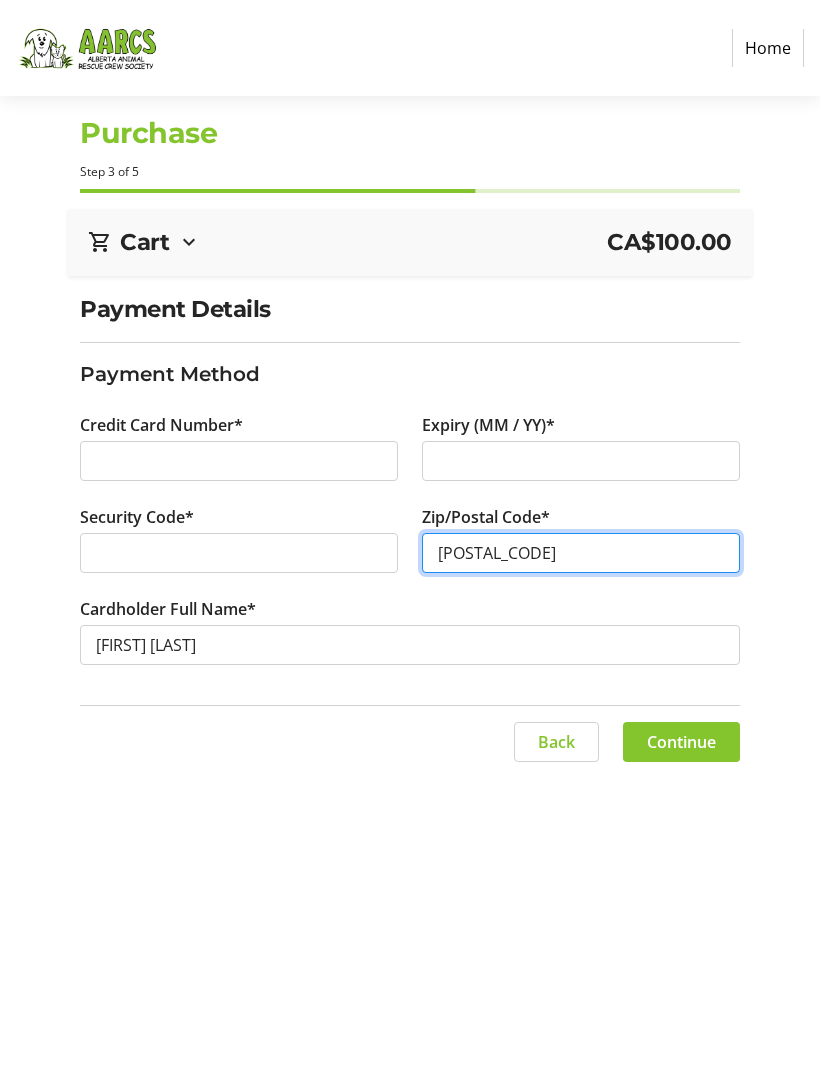 type on "[POSTAL_CODE]" 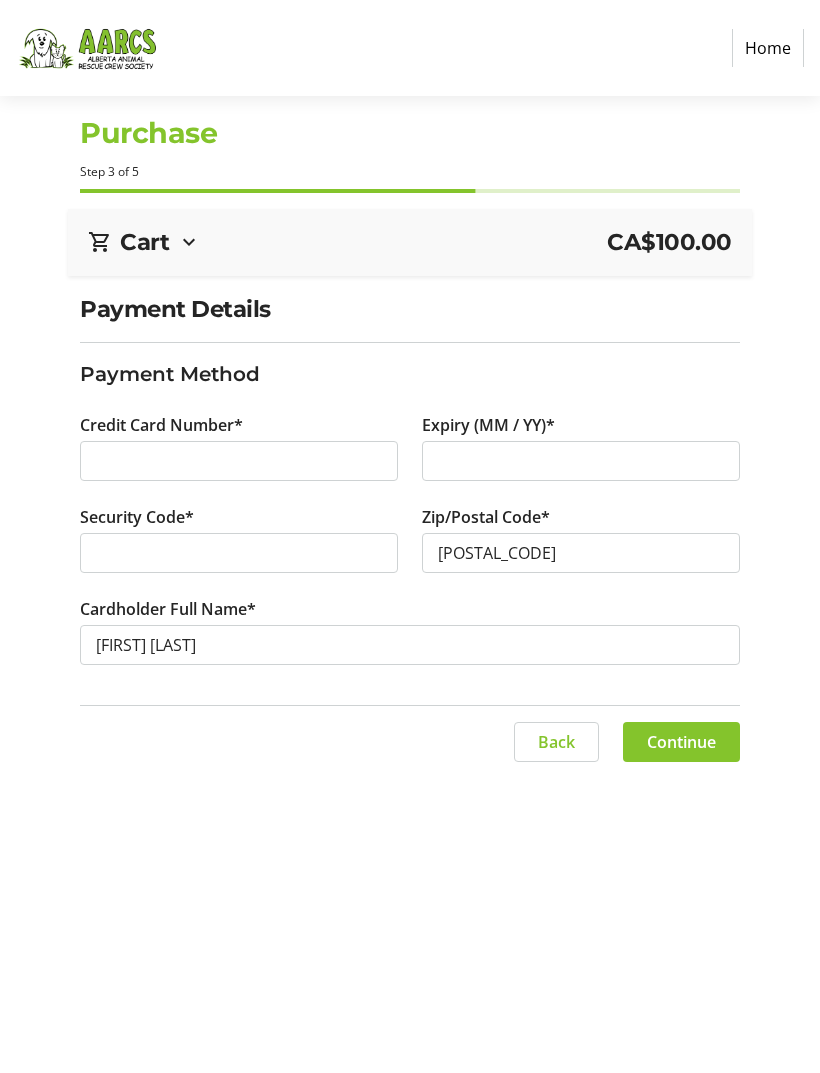 click at bounding box center (239, 461) 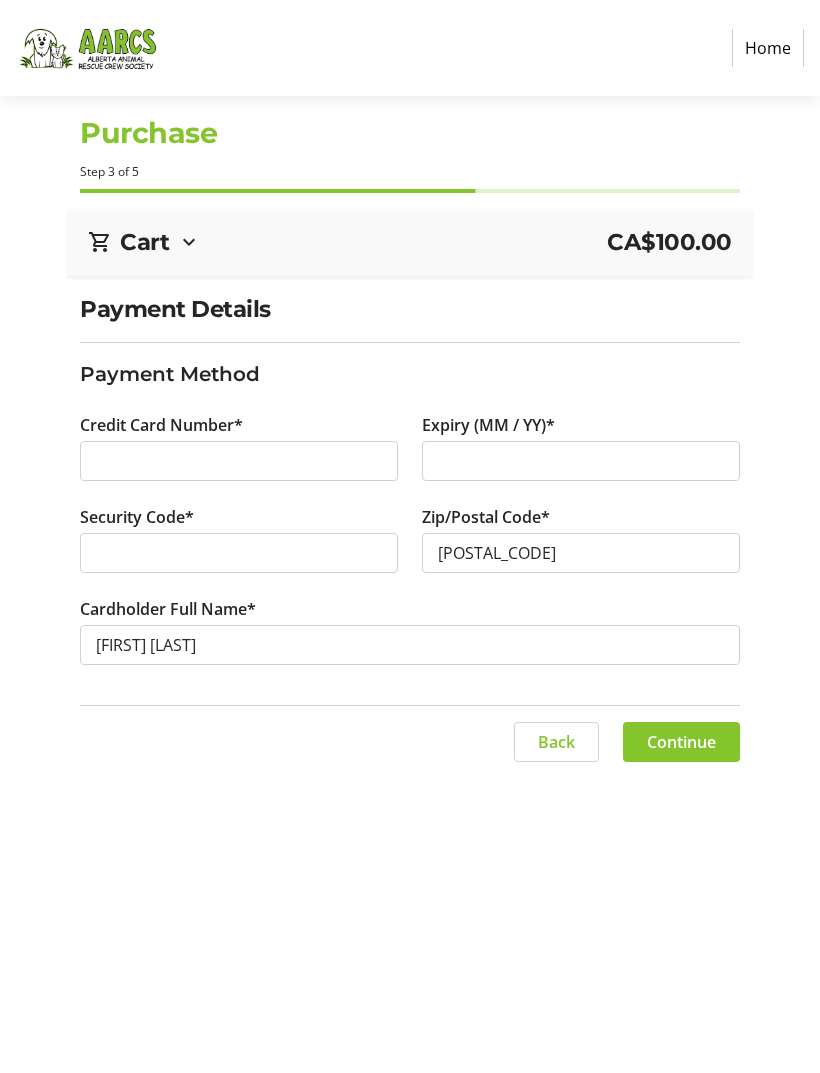 click at bounding box center [239, 461] 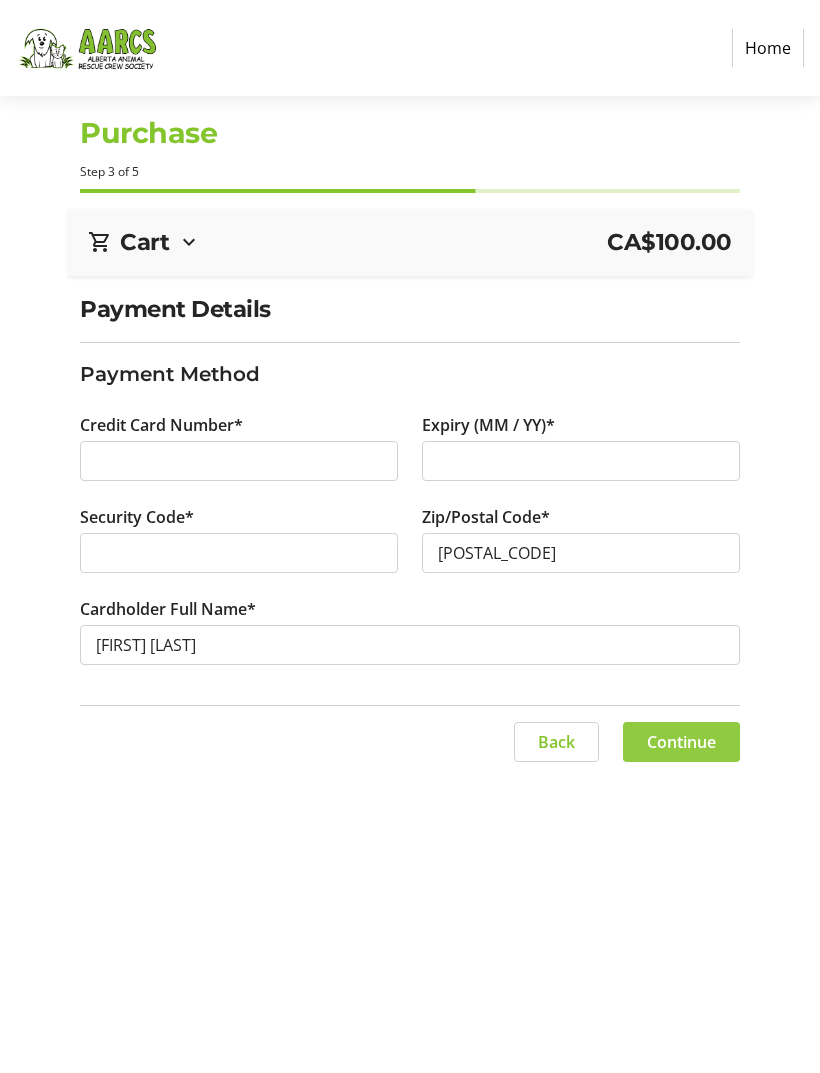 click 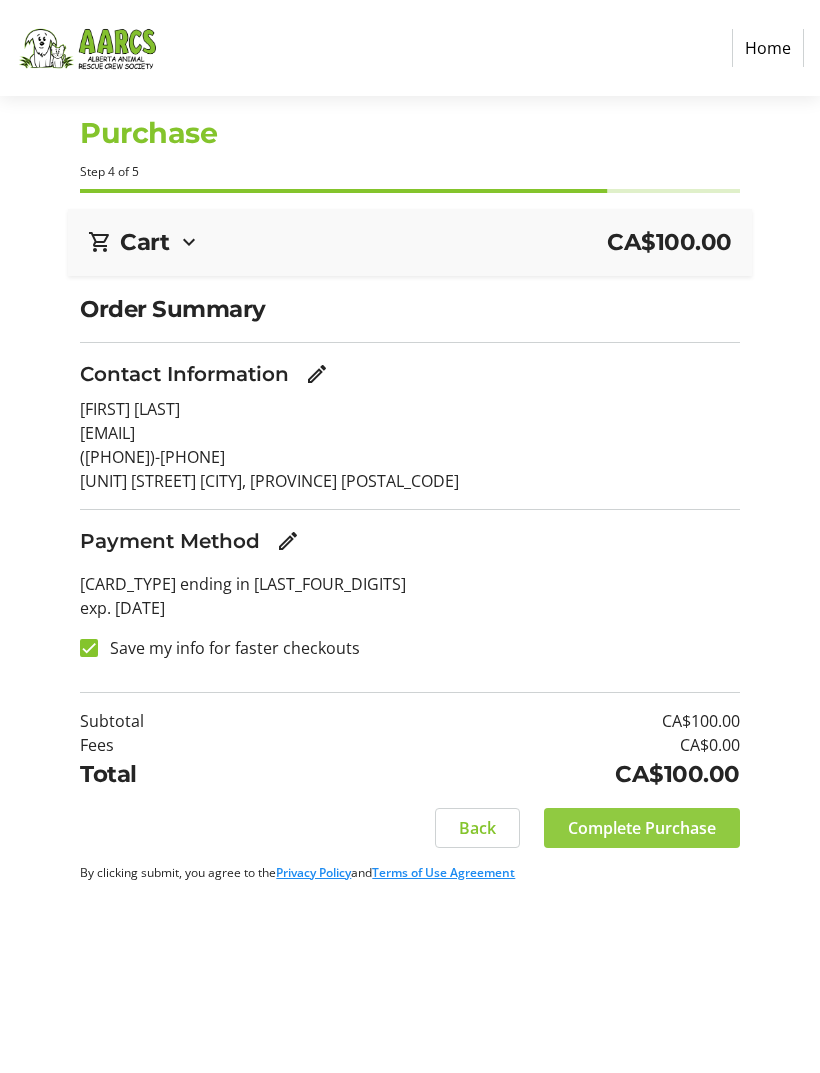 click on "Complete Purchase" 